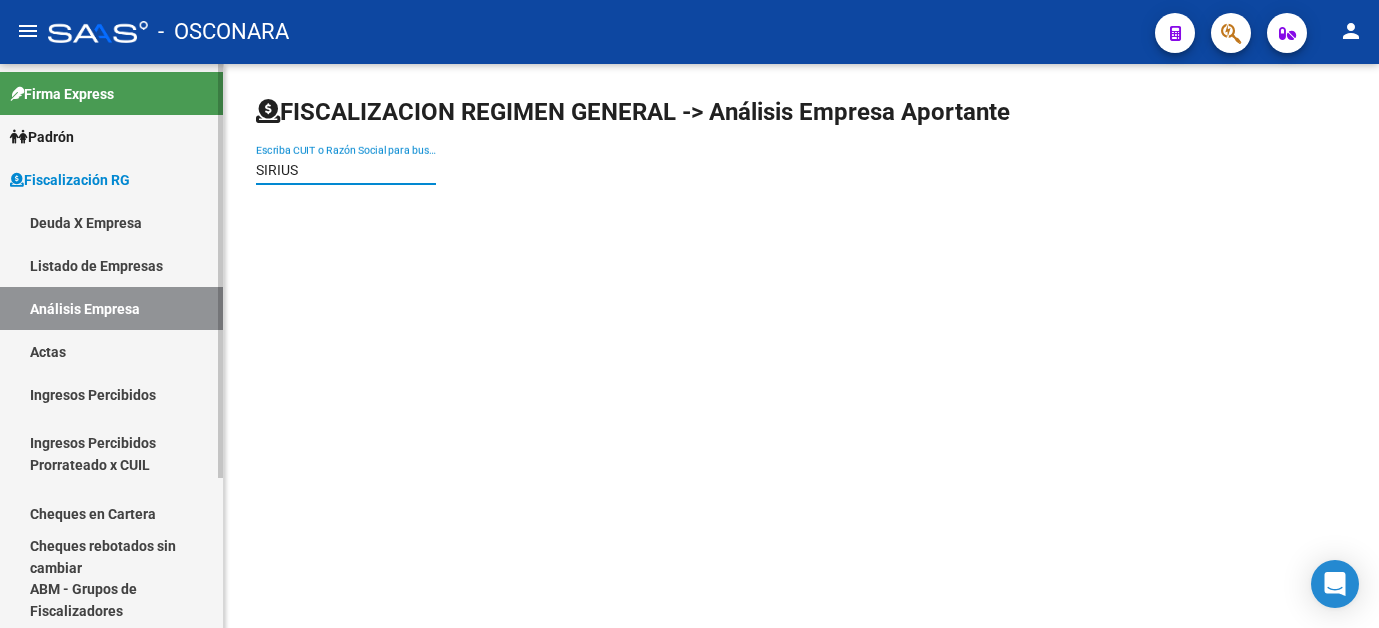 drag, startPoint x: 0, startPoint y: 0, endPoint x: 144, endPoint y: 162, distance: 216.7487 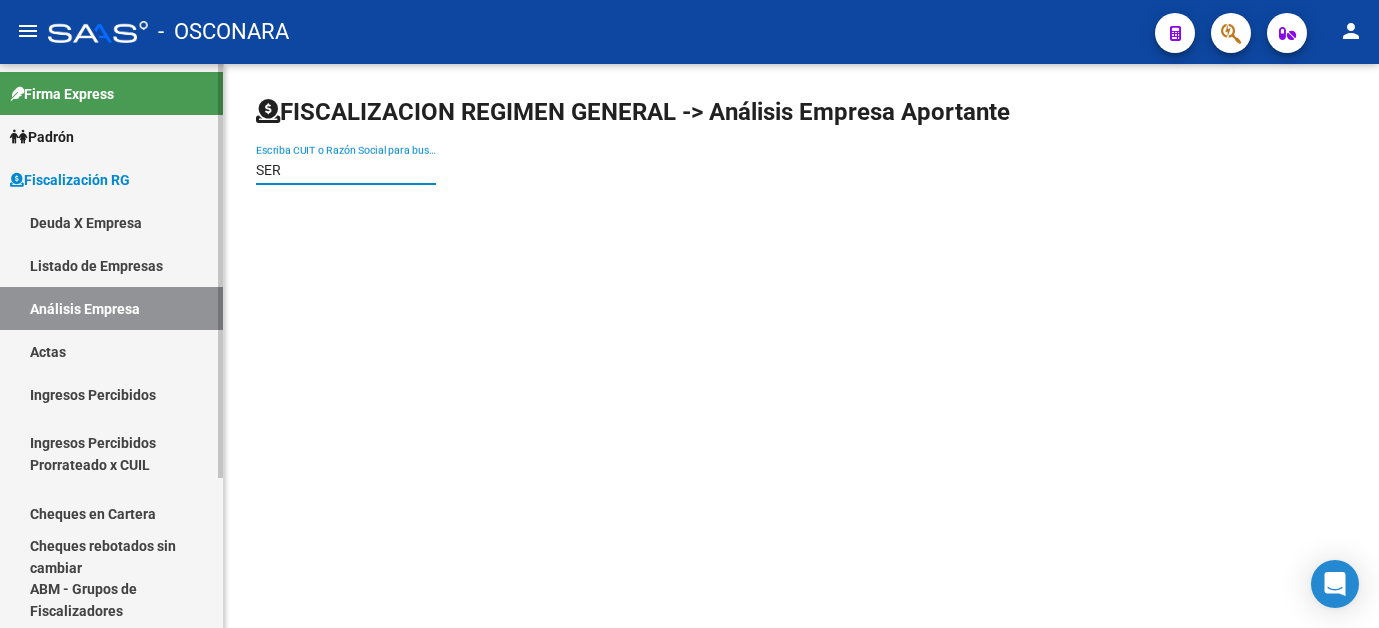 scroll, scrollTop: 0, scrollLeft: 0, axis: both 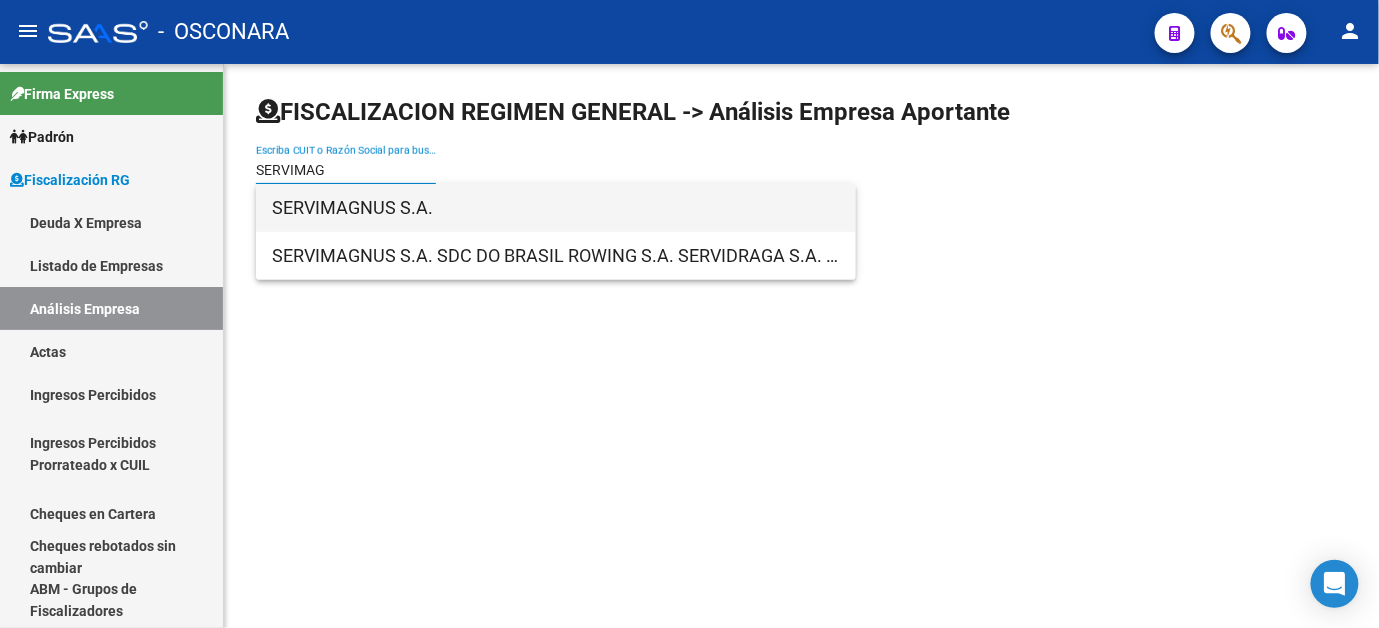 type on "SERVIMAG" 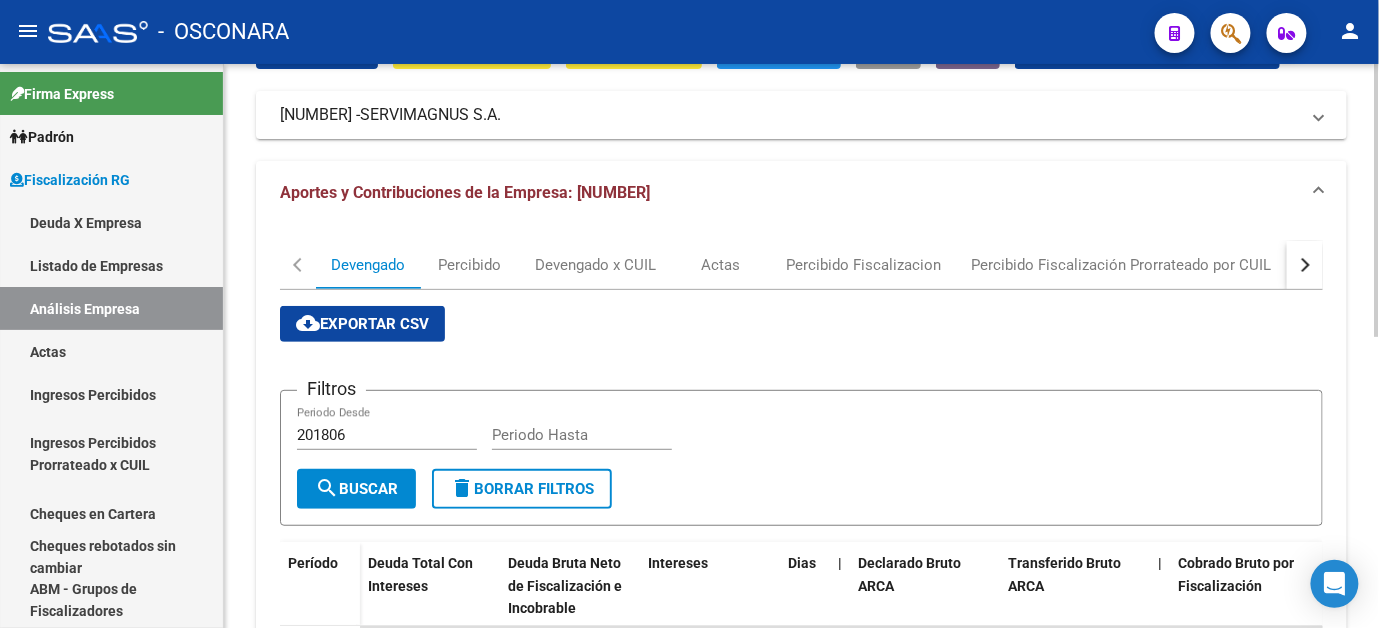 scroll, scrollTop: 0, scrollLeft: 0, axis: both 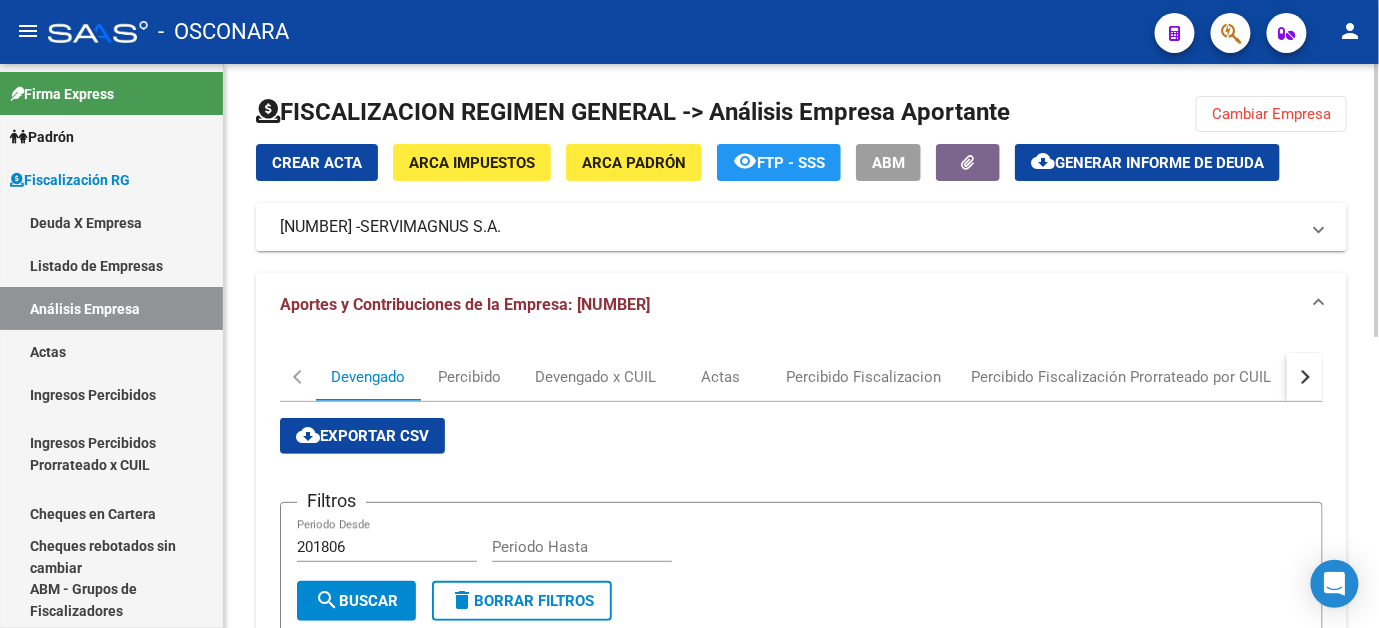 click at bounding box center (1305, 377) 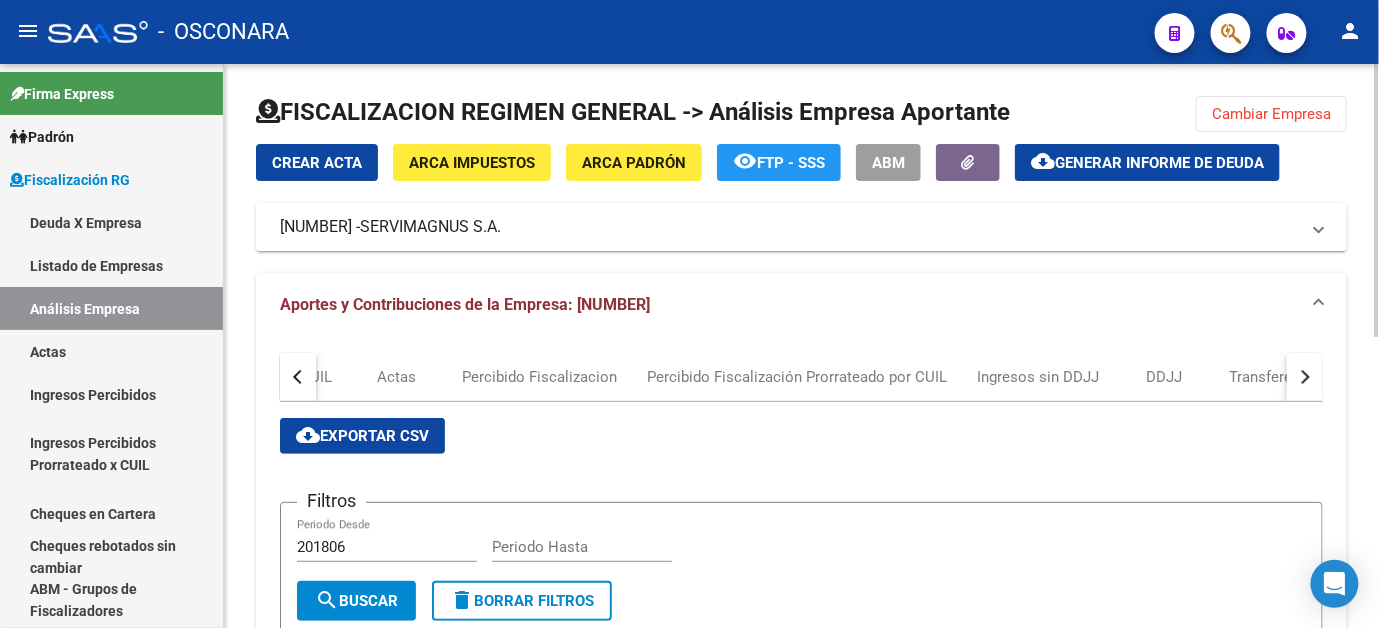 click at bounding box center (1305, 377) 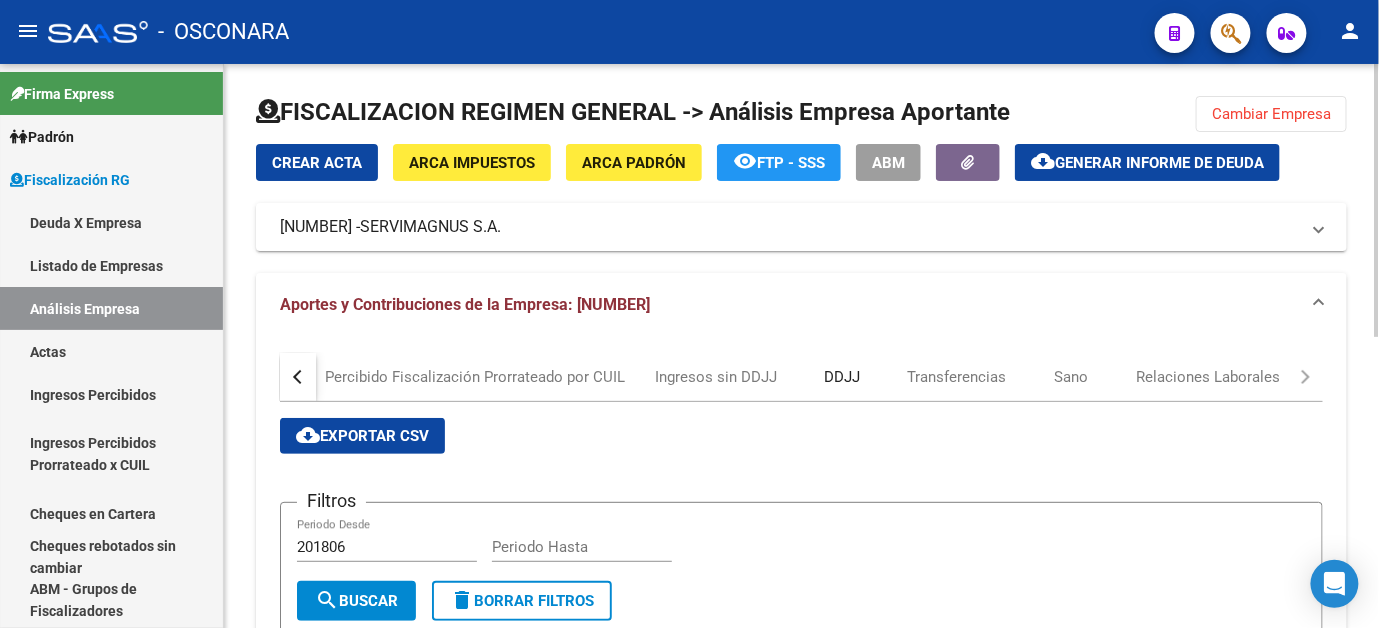 click on "DDJJ" at bounding box center [842, 377] 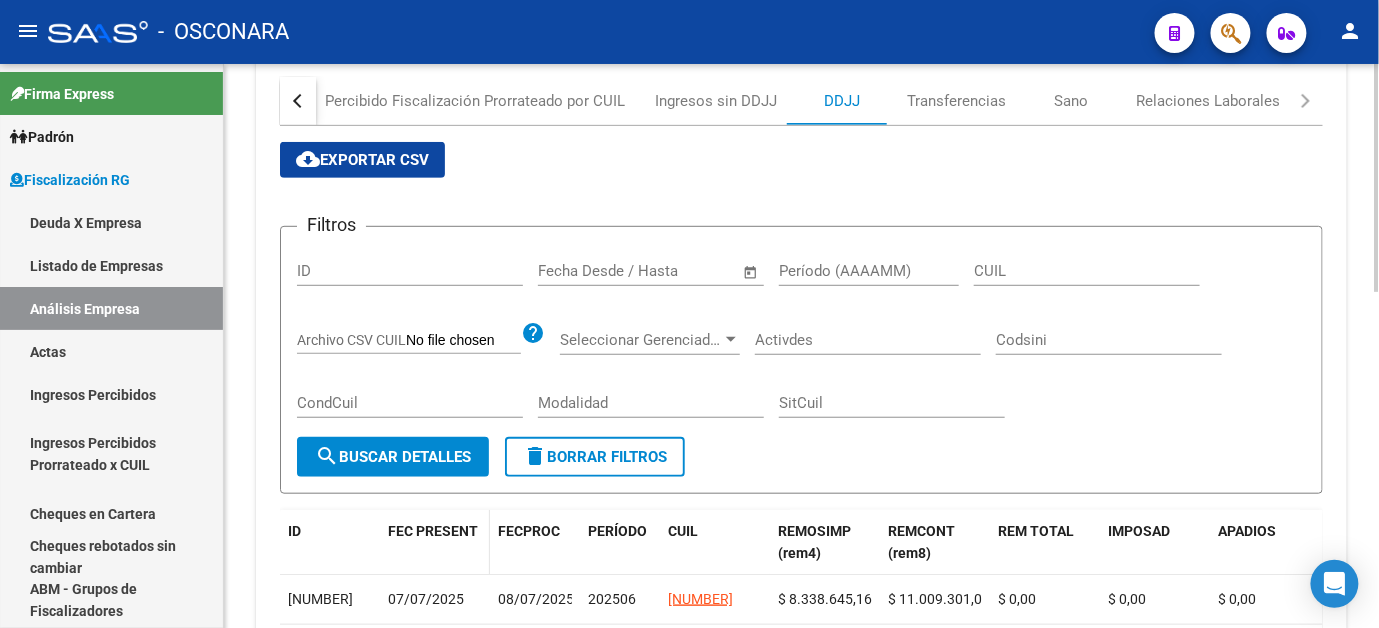 scroll, scrollTop: 222, scrollLeft: 0, axis: vertical 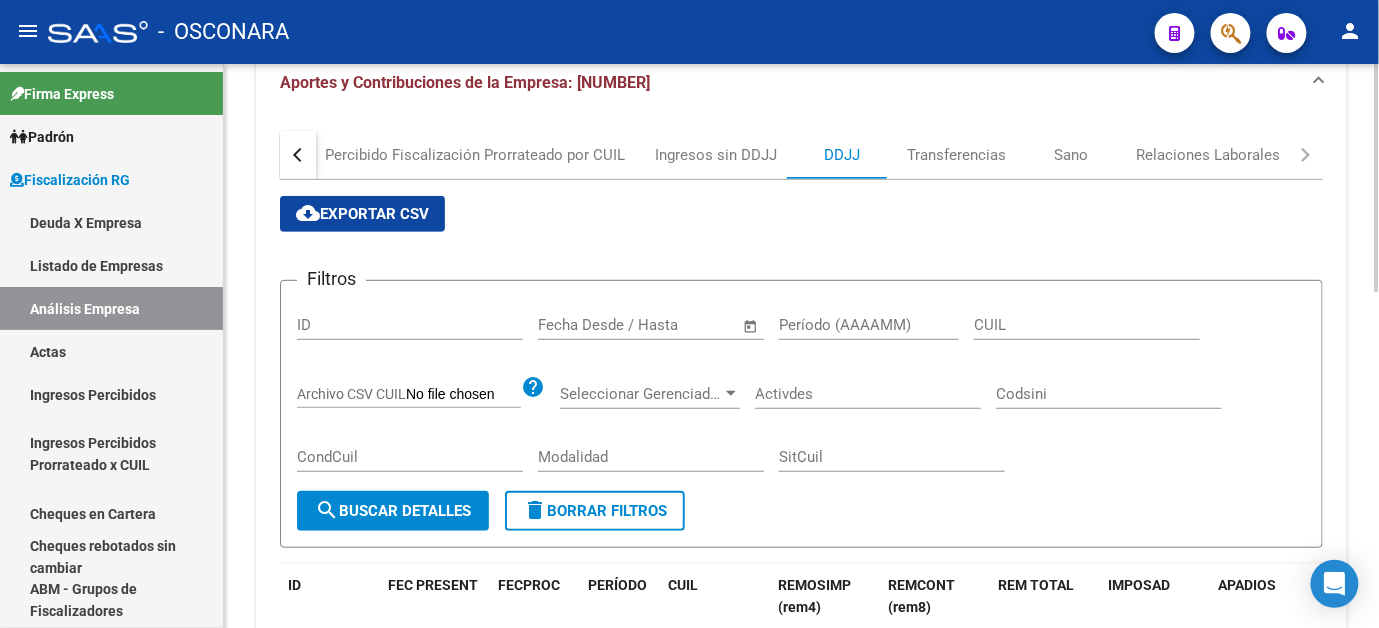 click on "cloud_download  Exportar CSV" at bounding box center [362, 214] 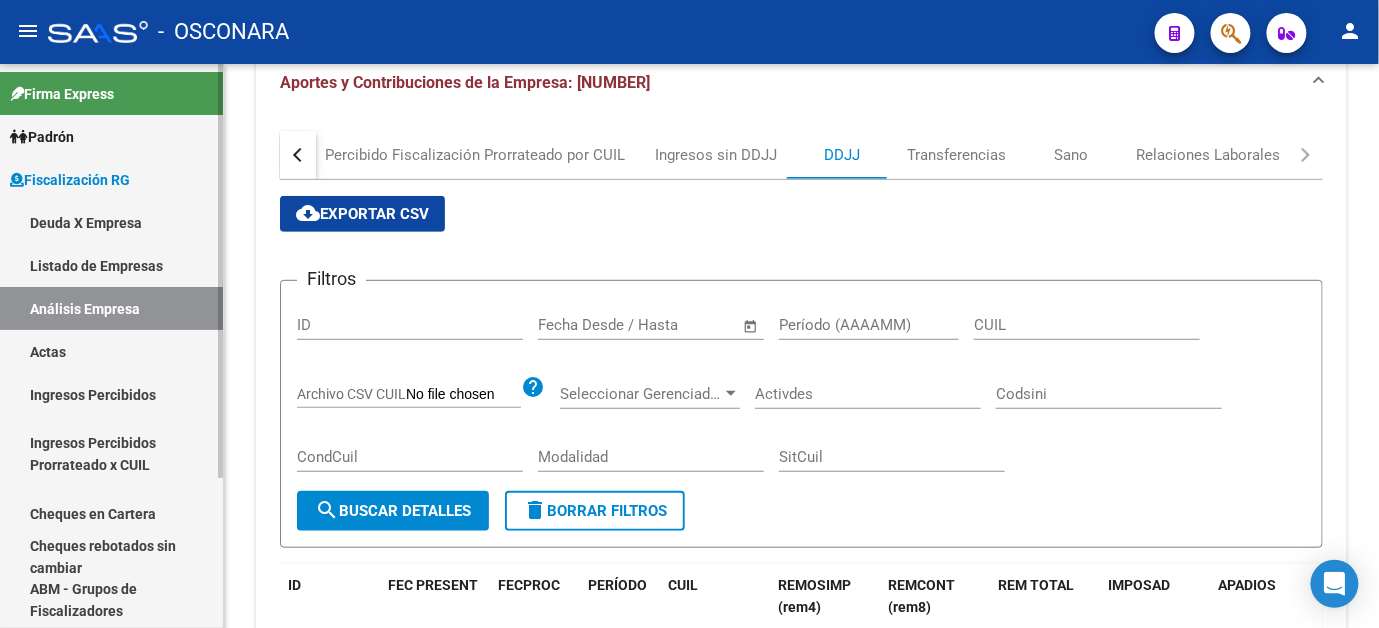click on "Padrón" at bounding box center [111, 136] 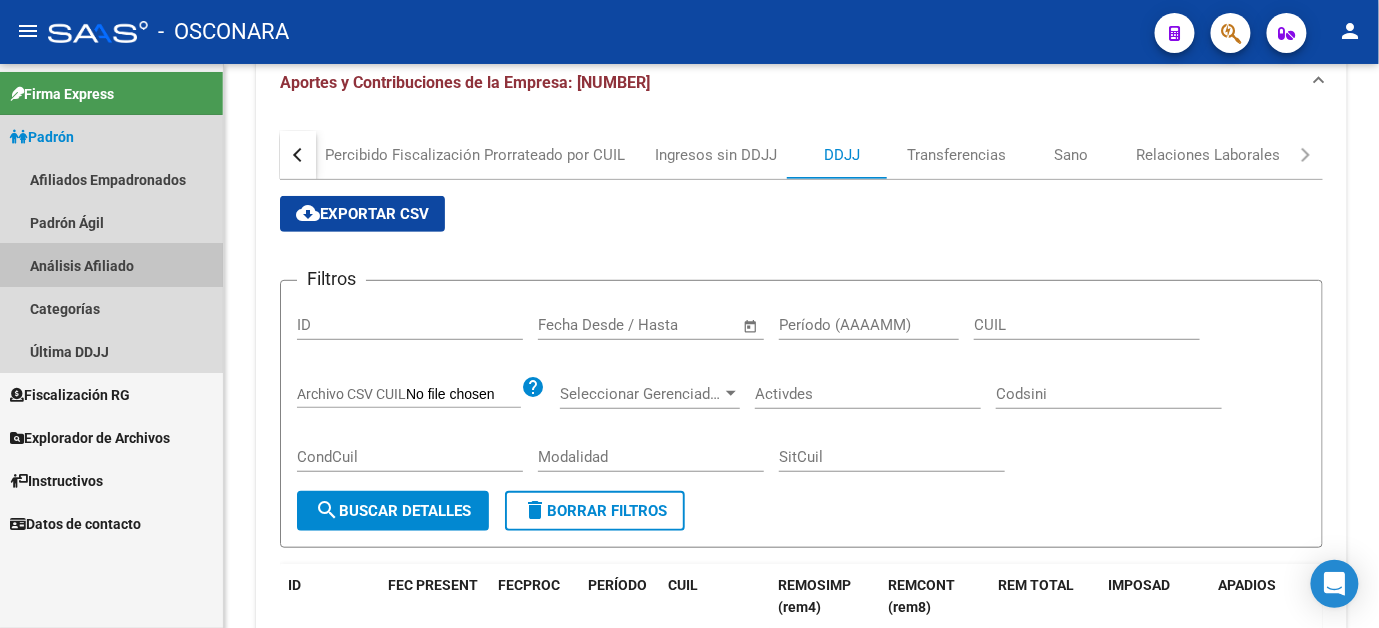 click on "Análisis Afiliado" at bounding box center [111, 265] 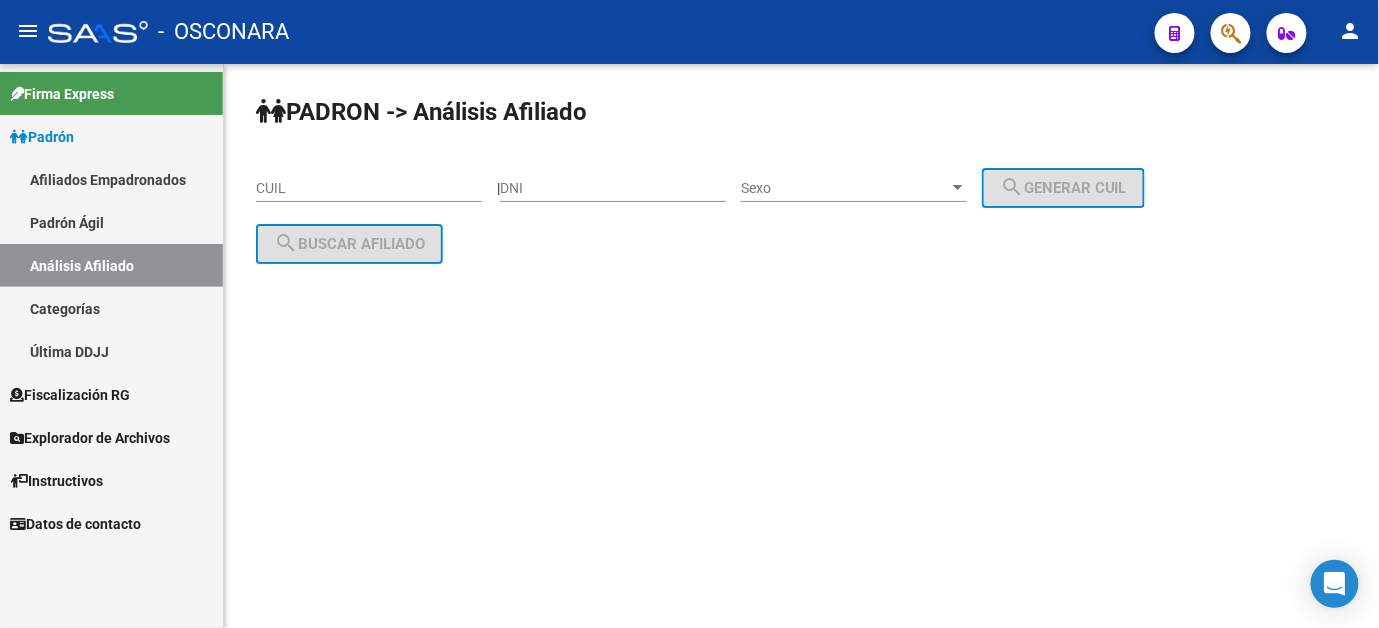 scroll, scrollTop: 0, scrollLeft: 0, axis: both 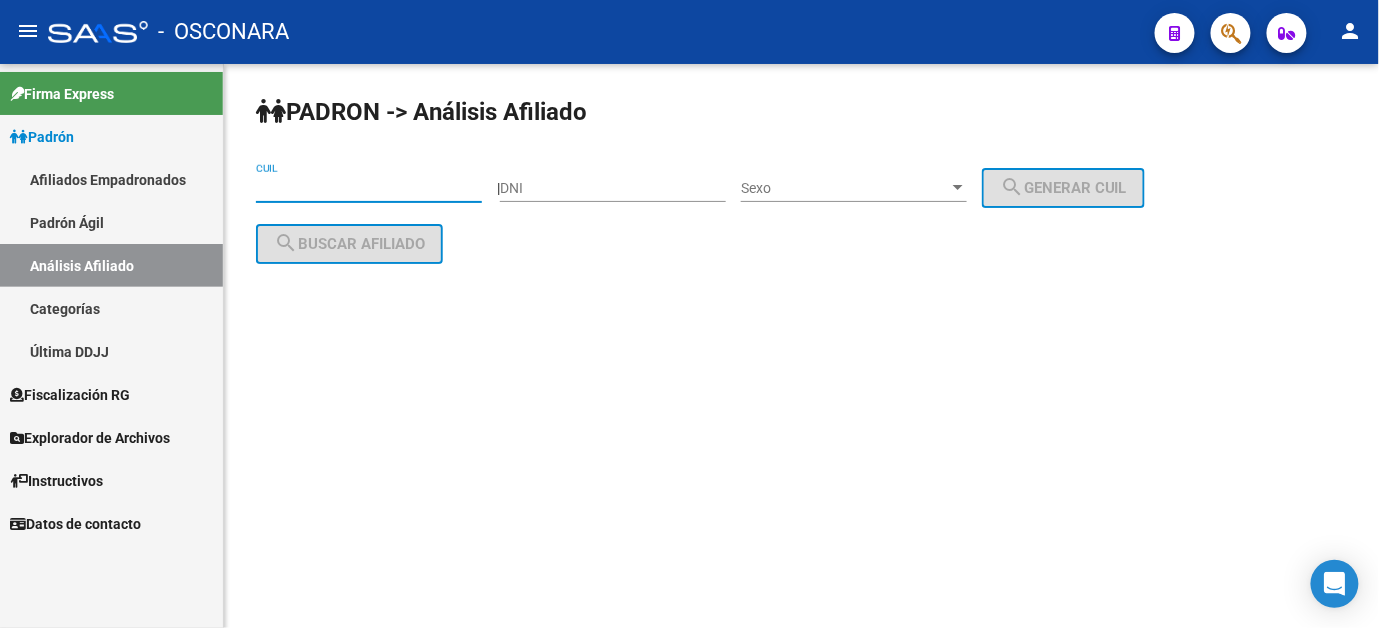 click on "CUIL" at bounding box center [369, 188] 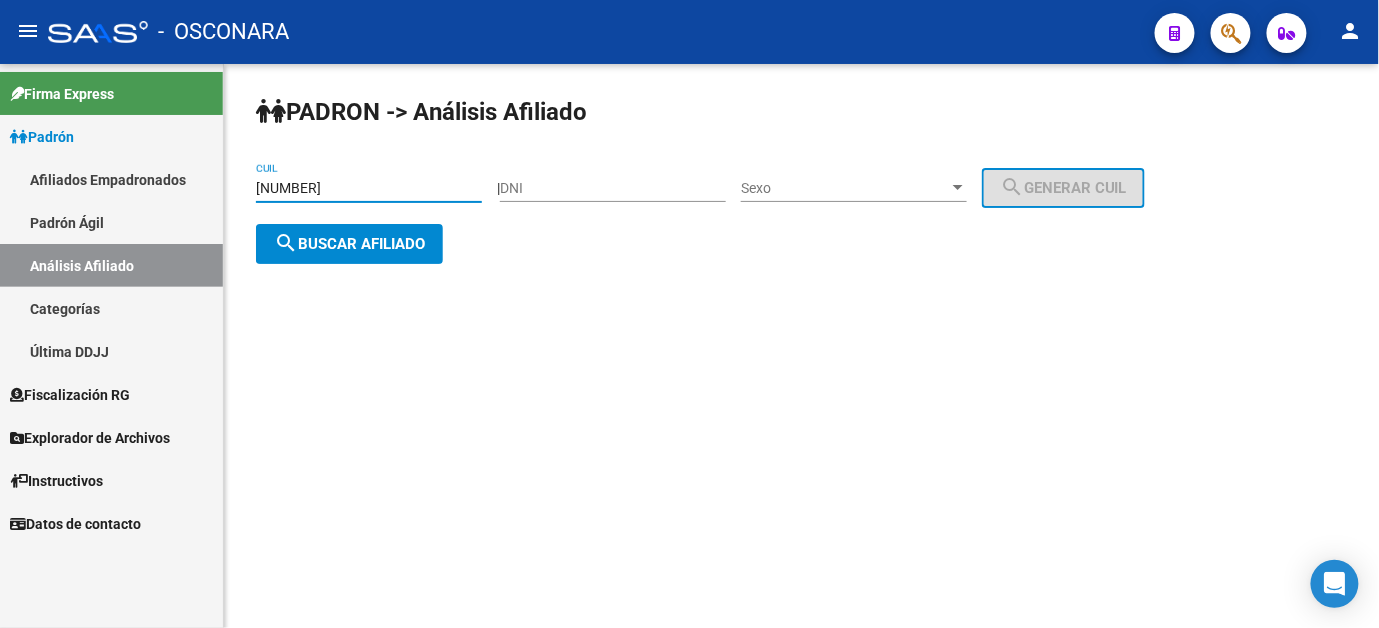 click on "search  Buscar afiliado" 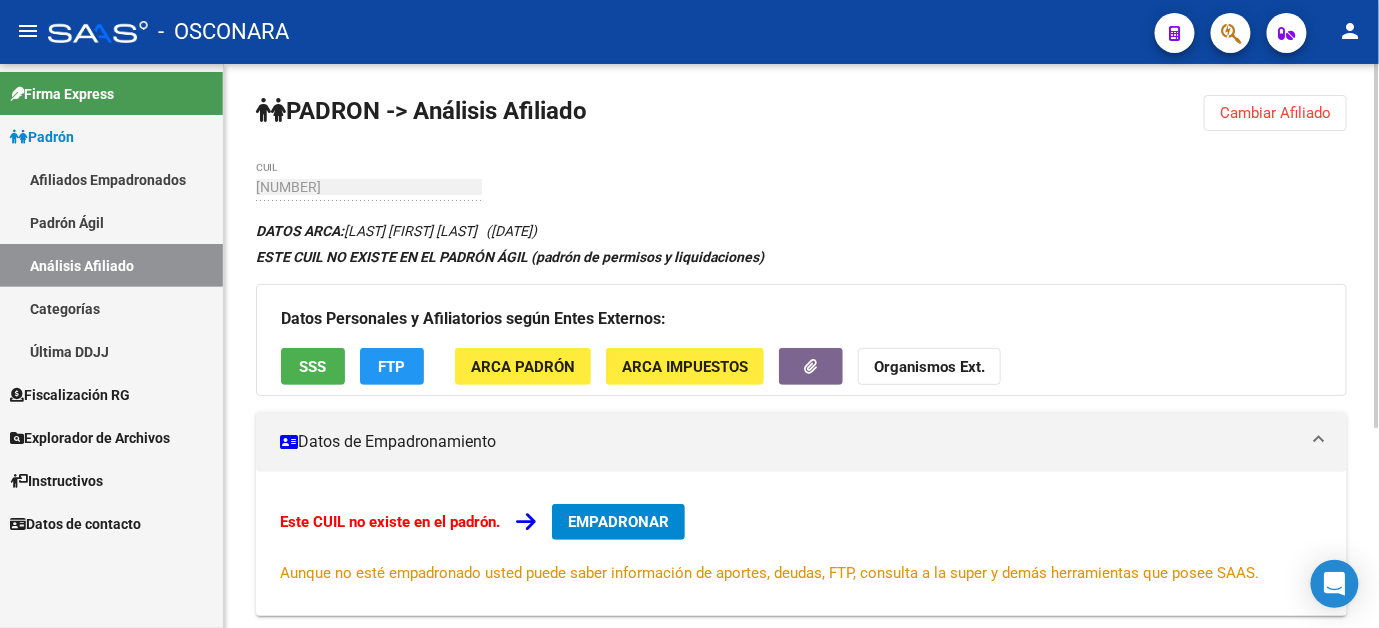 scroll, scrollTop: 0, scrollLeft: 0, axis: both 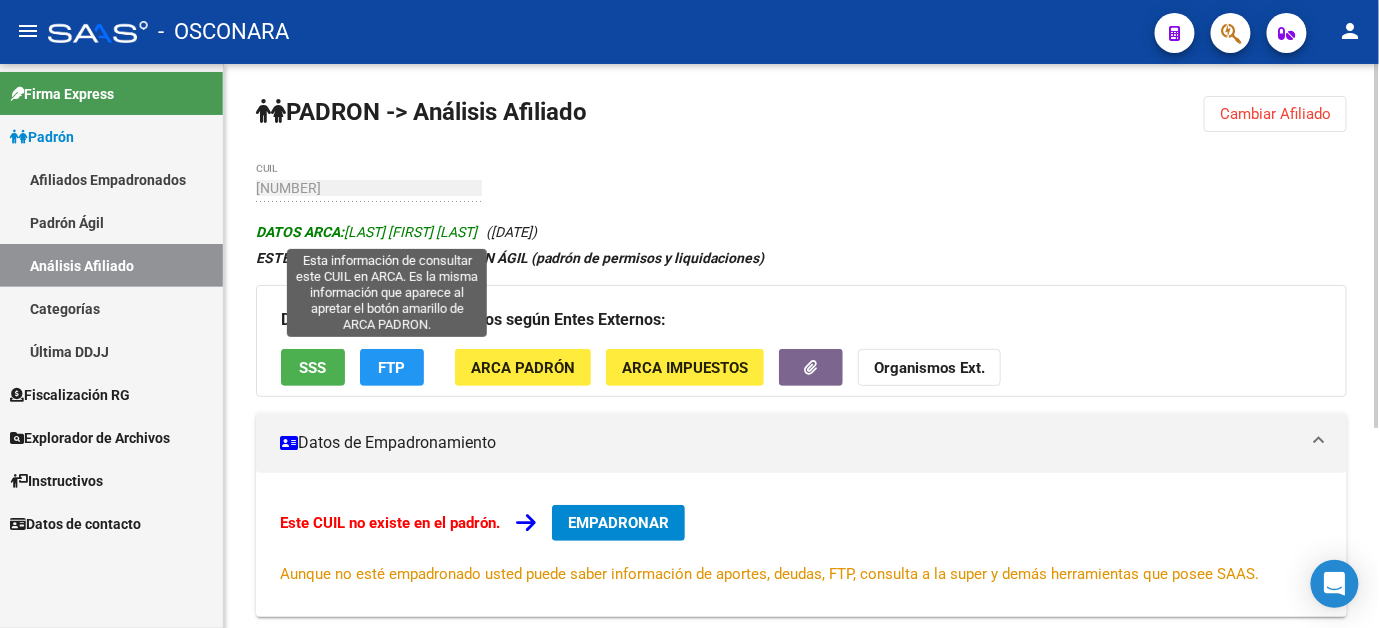 drag, startPoint x: 350, startPoint y: 238, endPoint x: 517, endPoint y: 241, distance: 167.02695 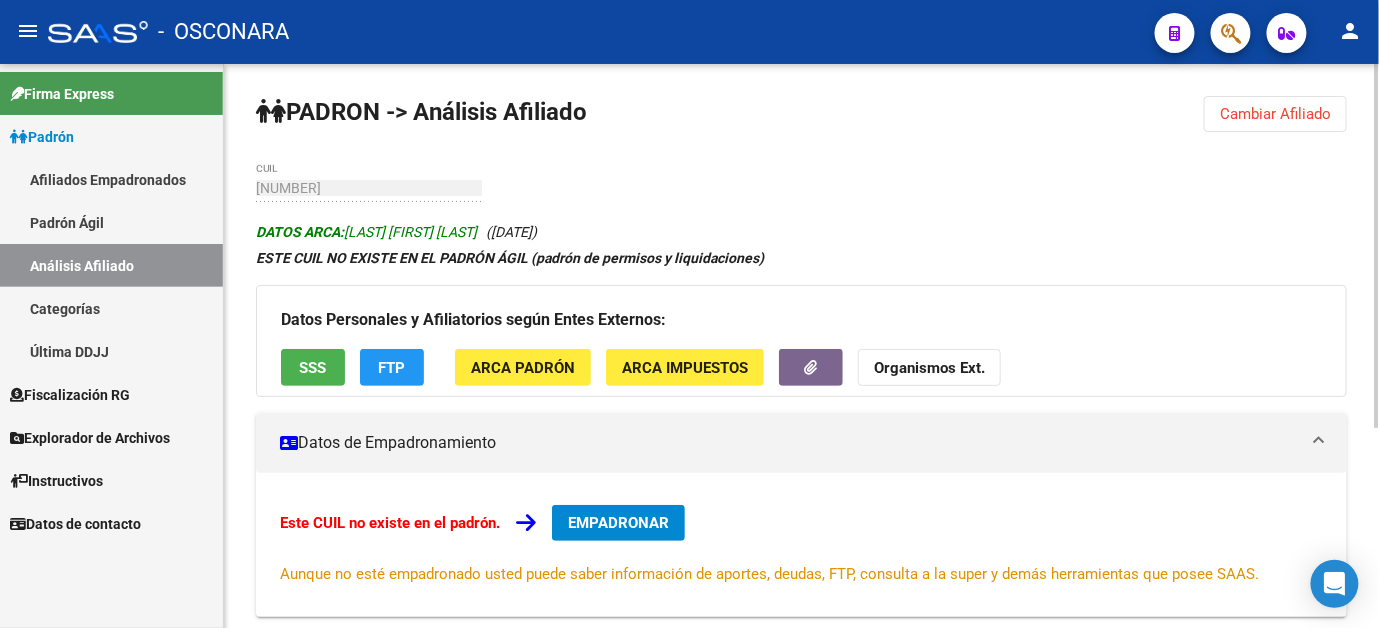 copy on "[LAST] [FIRST] [LAST]" 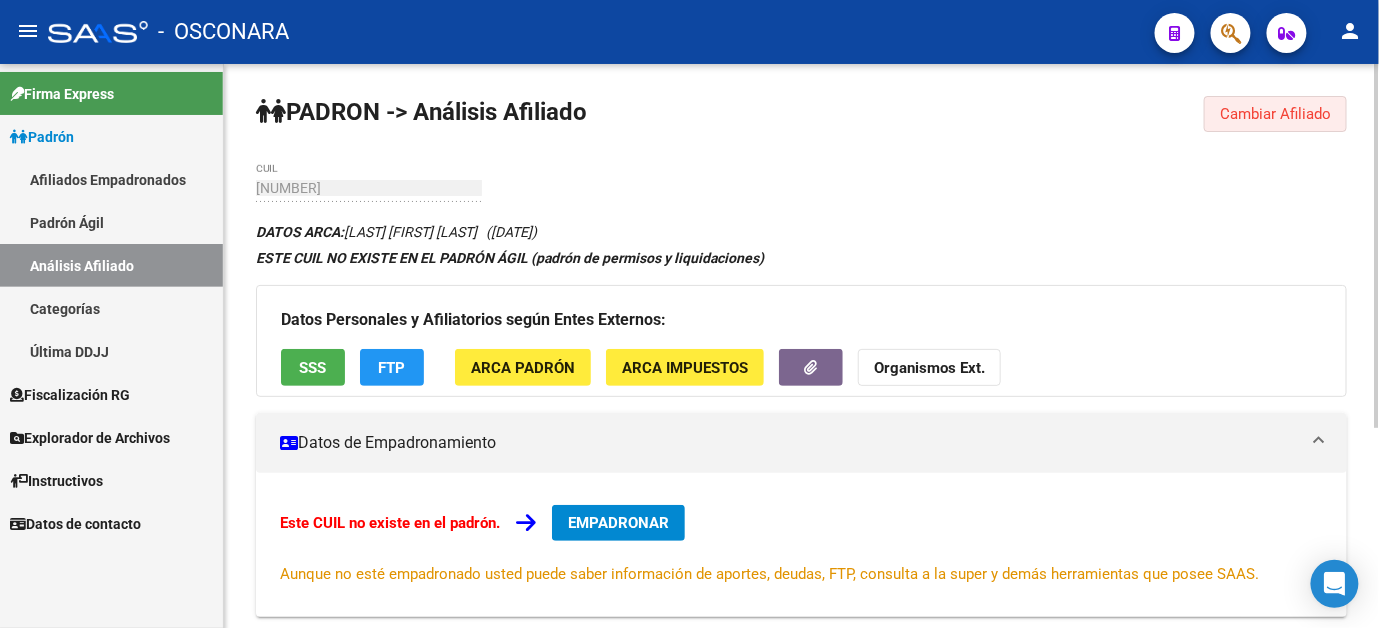 click on "Cambiar Afiliado" 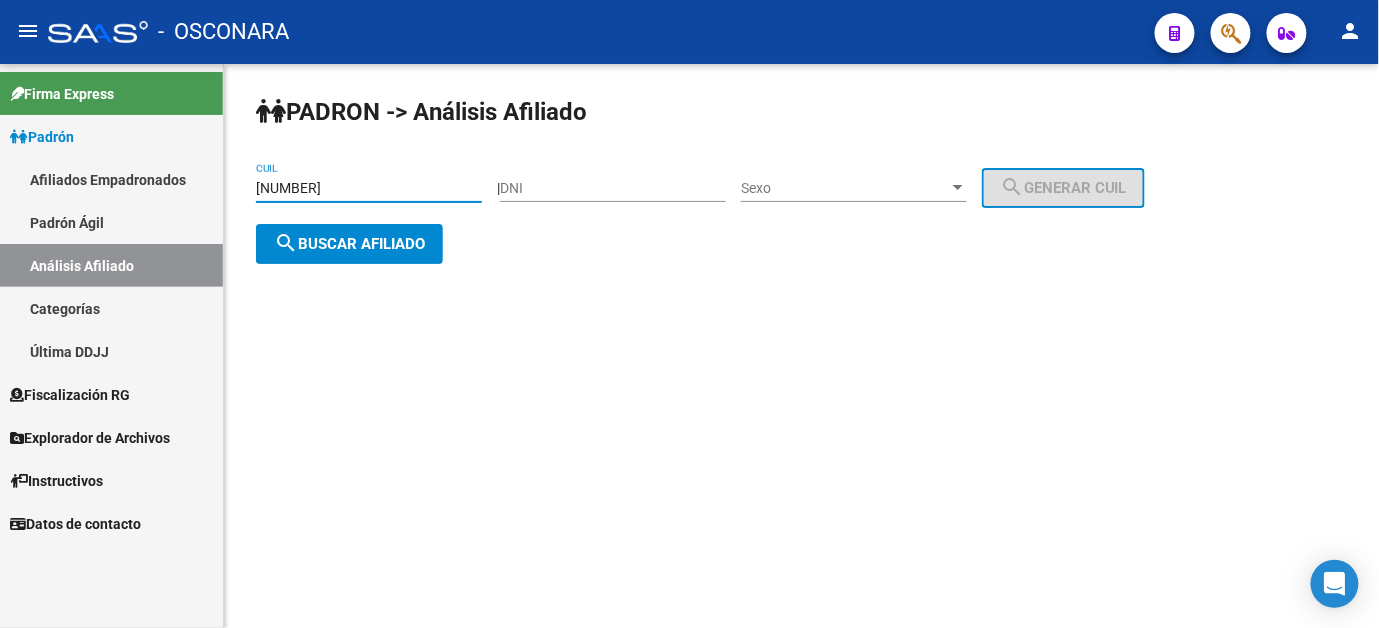 drag, startPoint x: 357, startPoint y: 186, endPoint x: 42, endPoint y: 180, distance: 315.05713 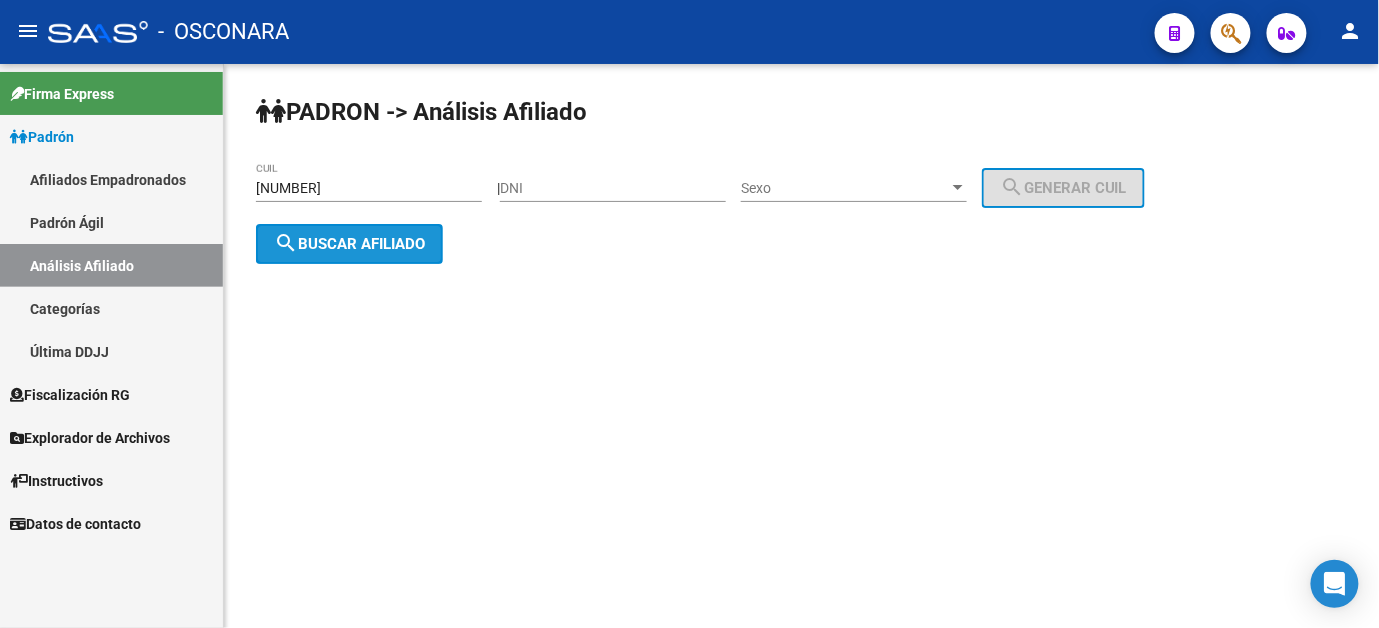 click on "search  Buscar afiliado" 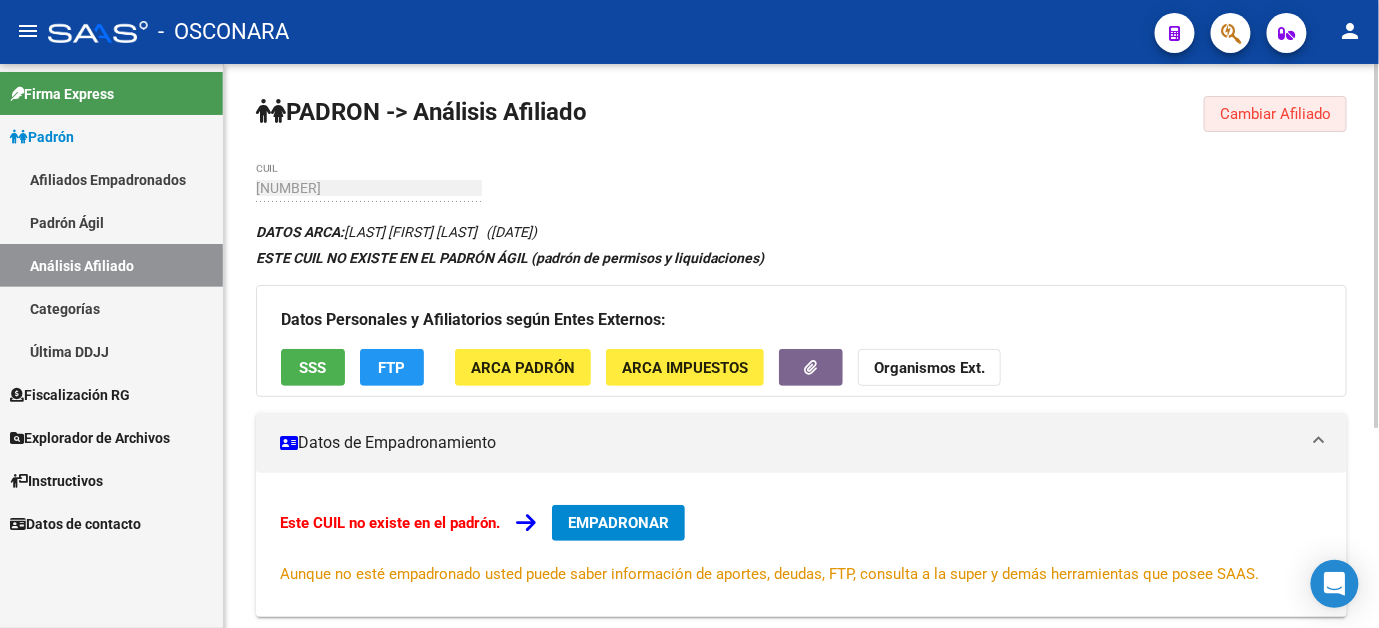 click on "Cambiar Afiliado" 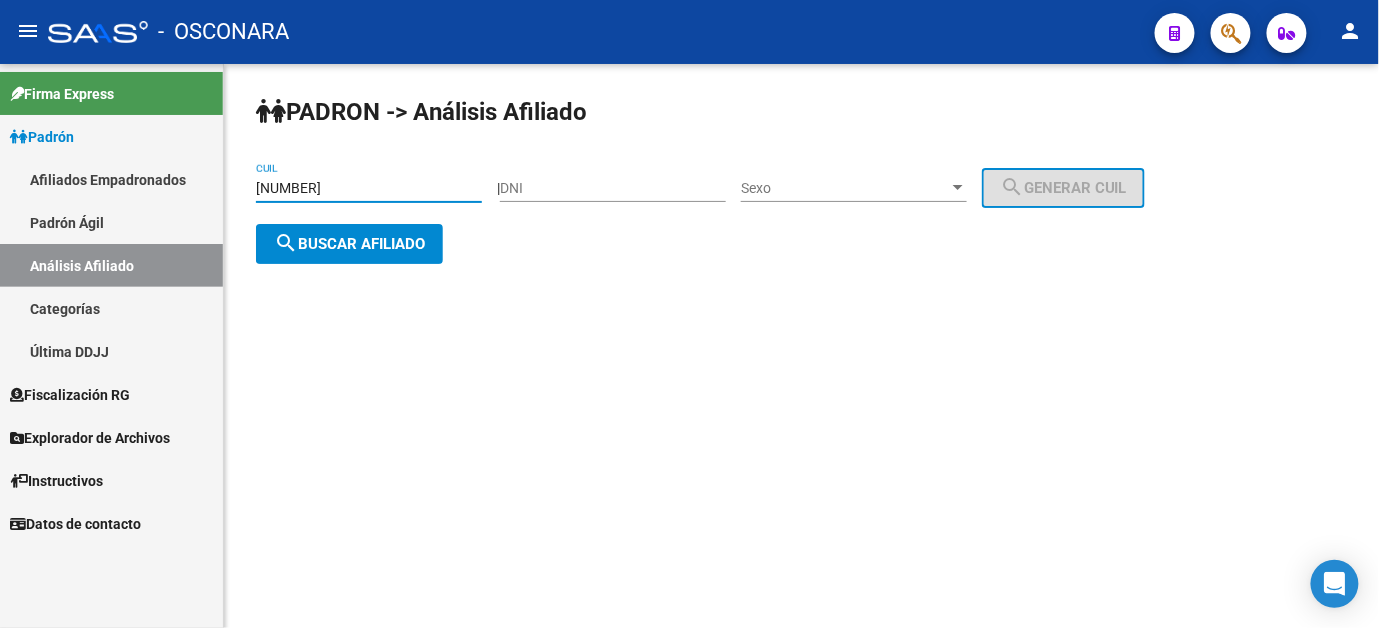 drag, startPoint x: 352, startPoint y: 191, endPoint x: 96, endPoint y: 193, distance: 256.0078 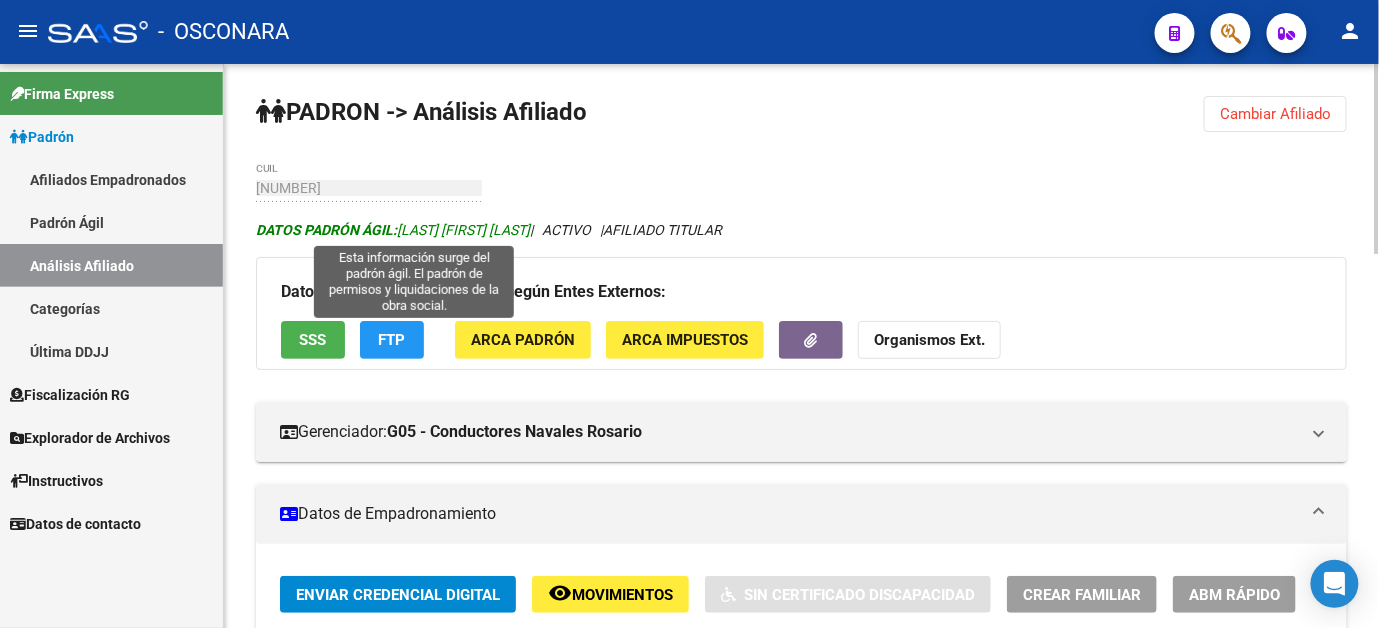 drag, startPoint x: 568, startPoint y: 231, endPoint x: 401, endPoint y: 231, distance: 167 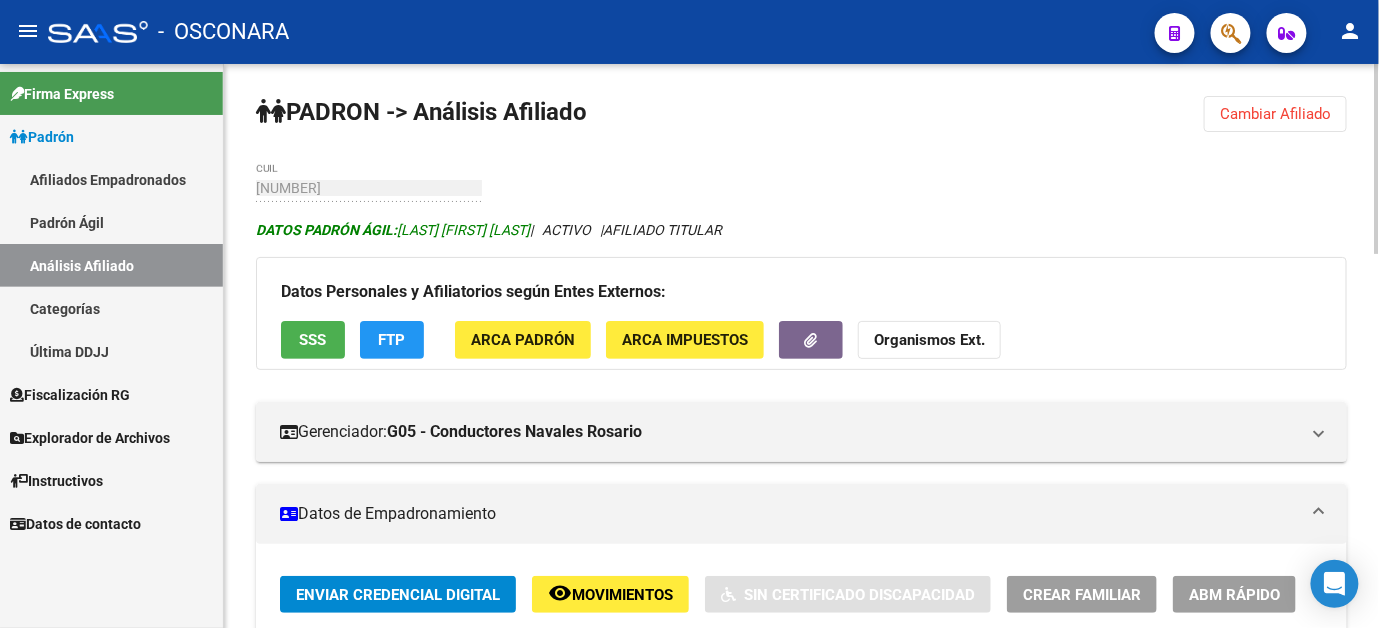 copy on "[LAST] [FIRST] [LAST]" 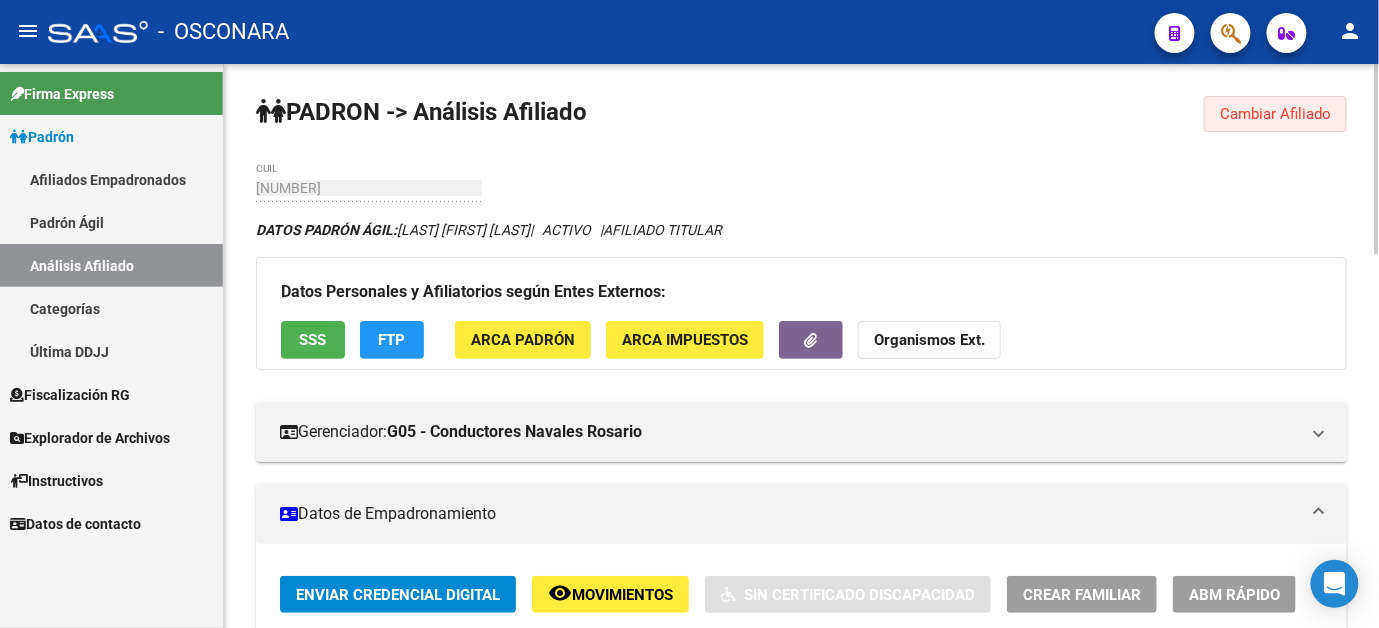 click on "Cambiar Afiliado" 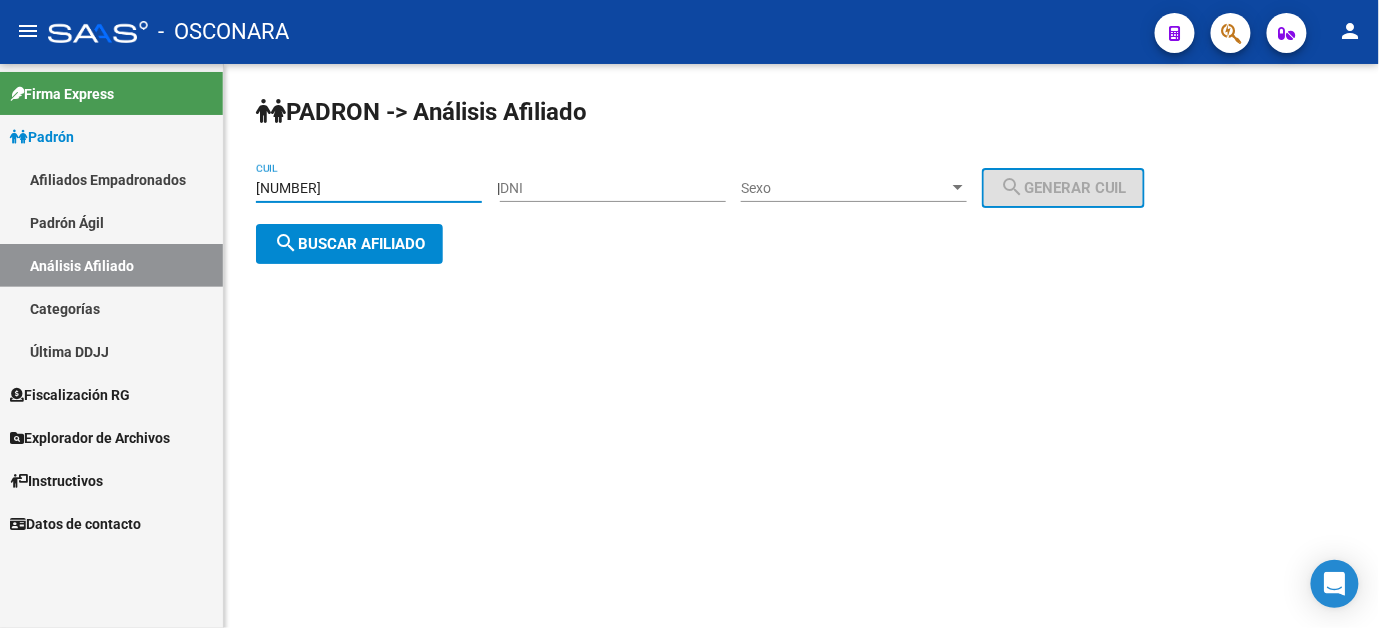 drag, startPoint x: 411, startPoint y: 185, endPoint x: 27, endPoint y: 122, distance: 389.13367 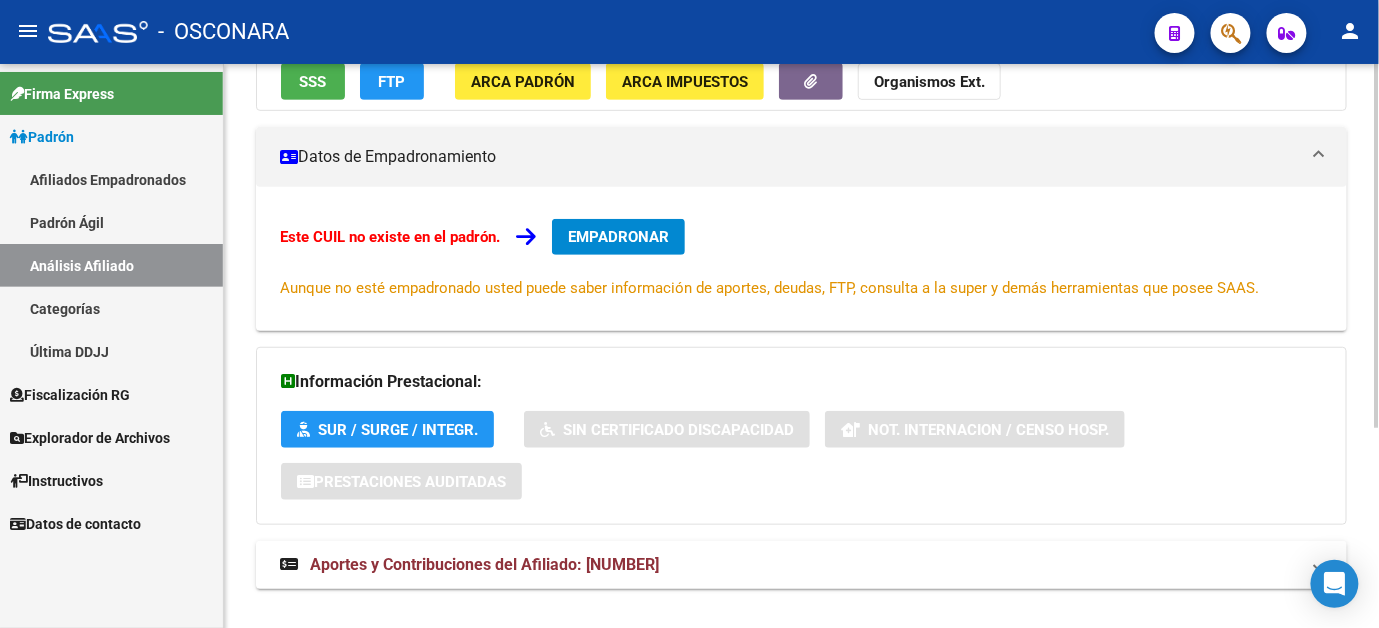 scroll, scrollTop: 312, scrollLeft: 0, axis: vertical 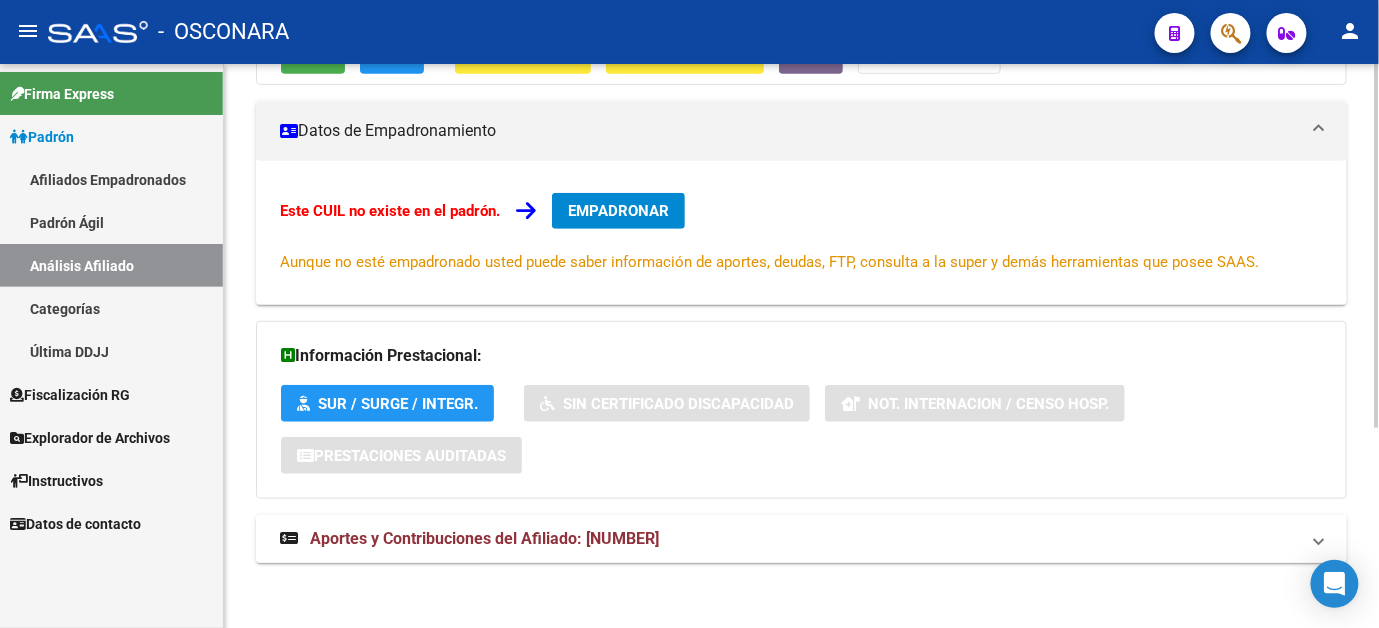 click on "Aportes y Contribuciones del Afiliado: [NUMBER]" at bounding box center (484, 538) 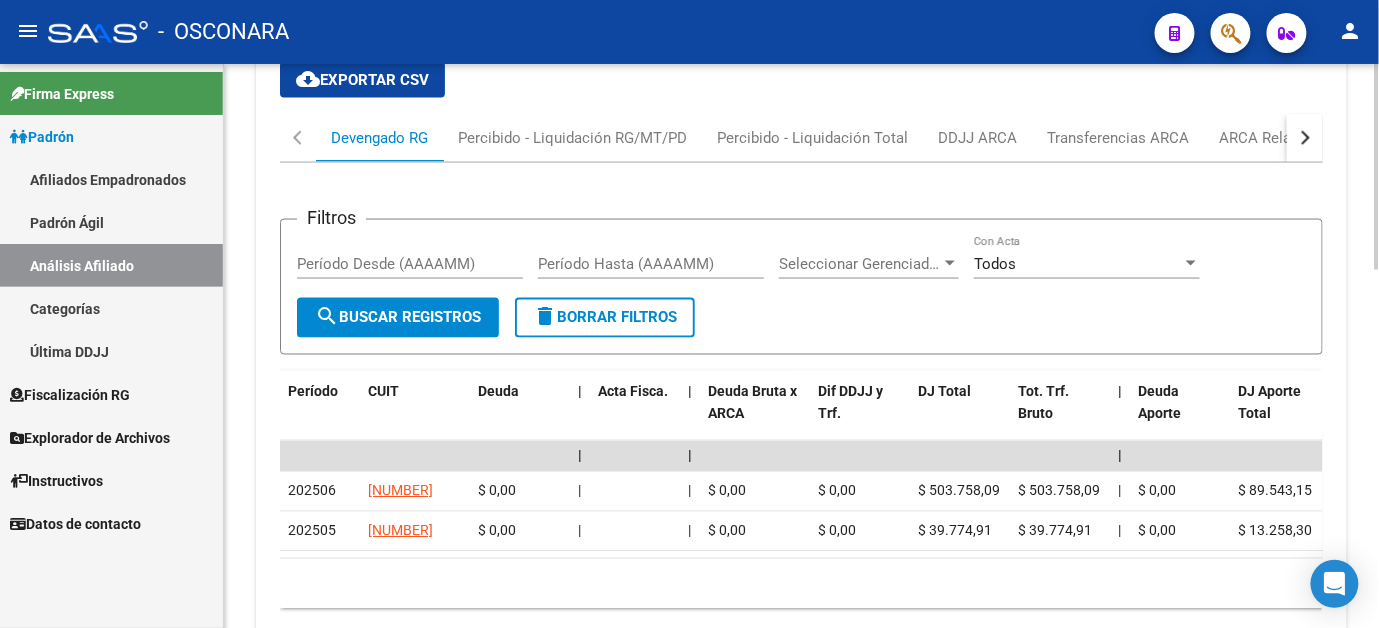 scroll, scrollTop: 765, scrollLeft: 0, axis: vertical 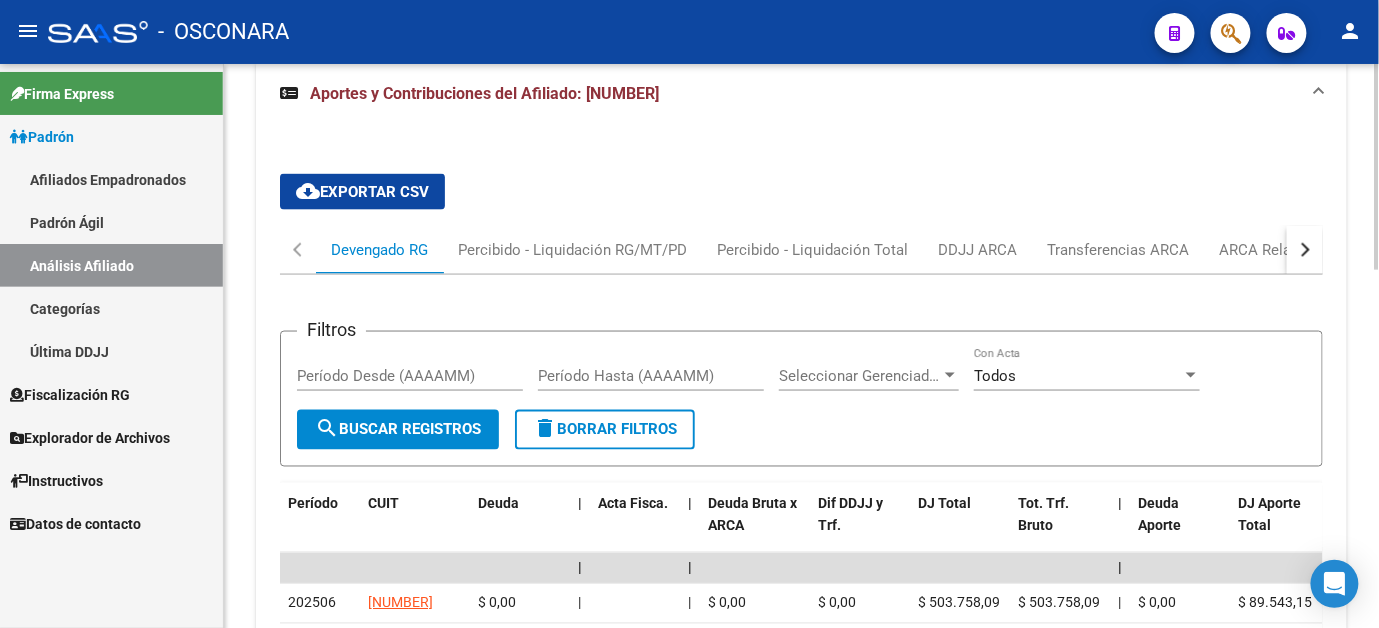 click at bounding box center (1305, 250) 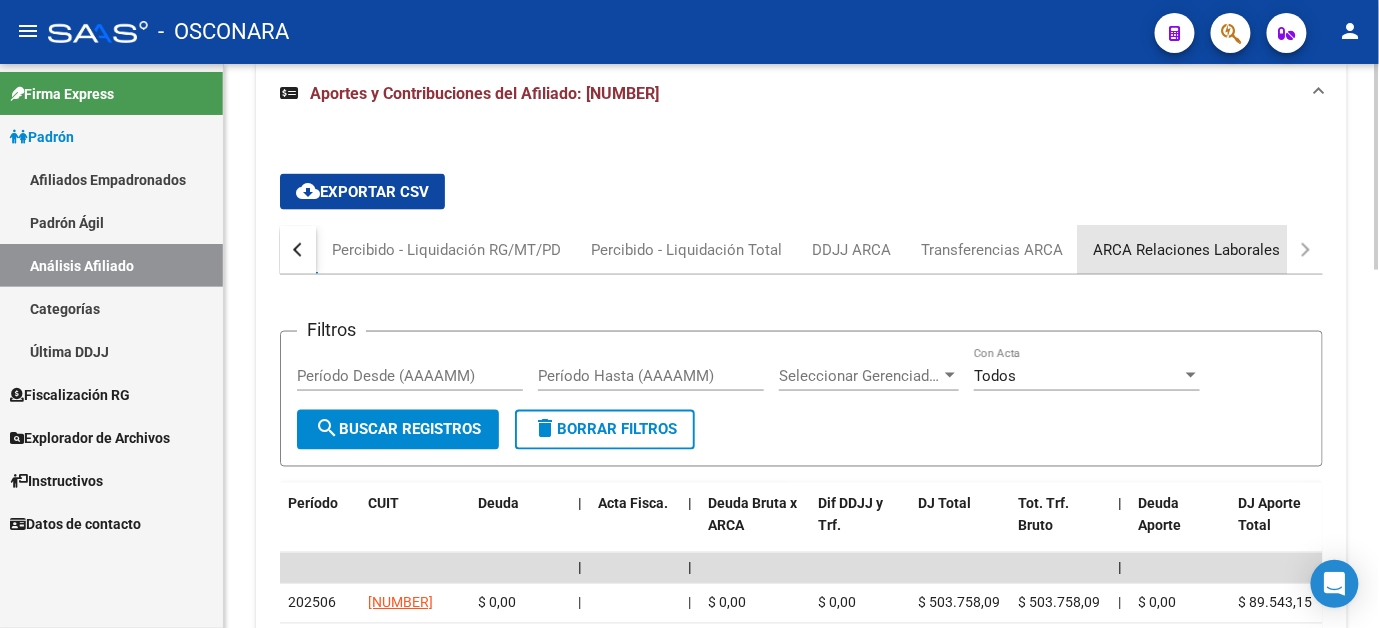 drag, startPoint x: 1173, startPoint y: 252, endPoint x: 1151, endPoint y: 263, distance: 24.596748 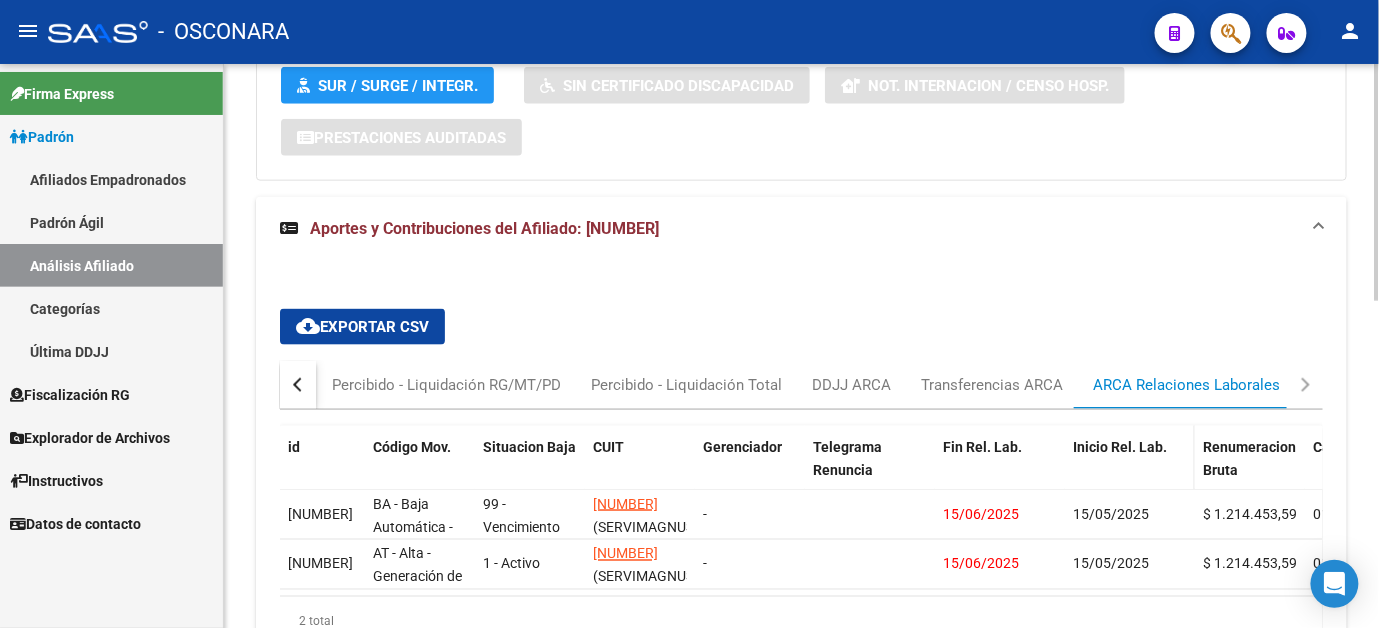 scroll, scrollTop: 765, scrollLeft: 0, axis: vertical 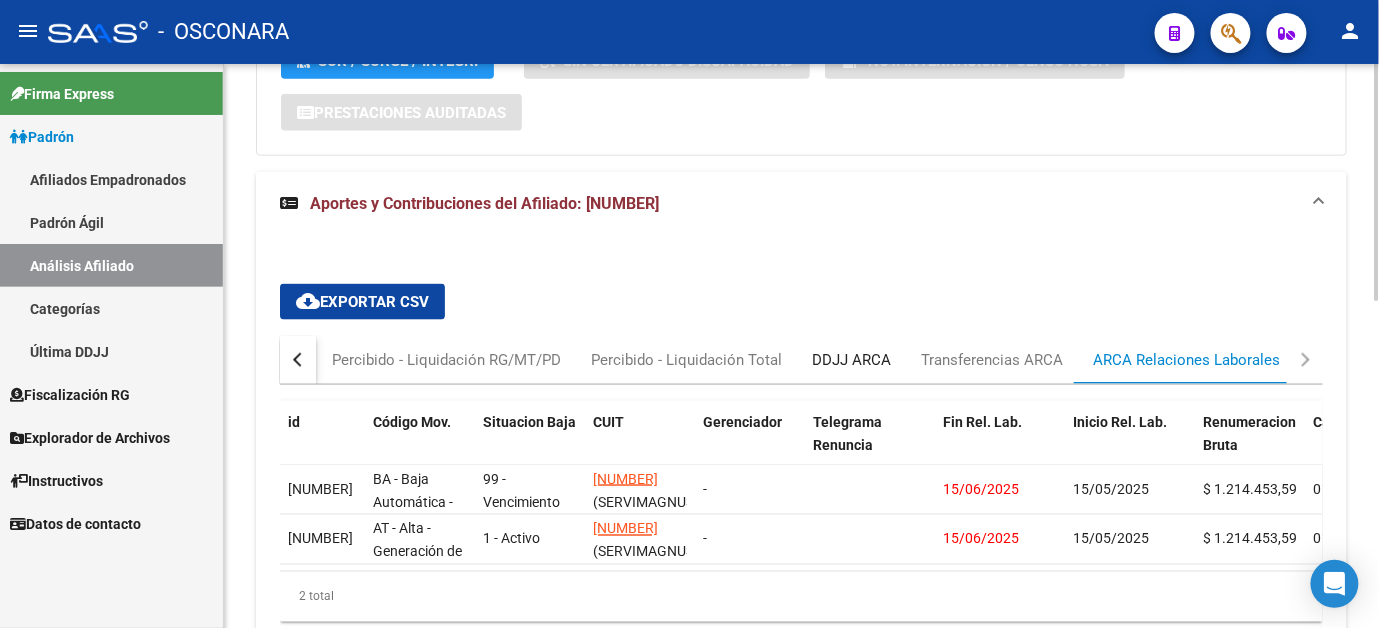 click on "DDJJ ARCA" at bounding box center (851, 360) 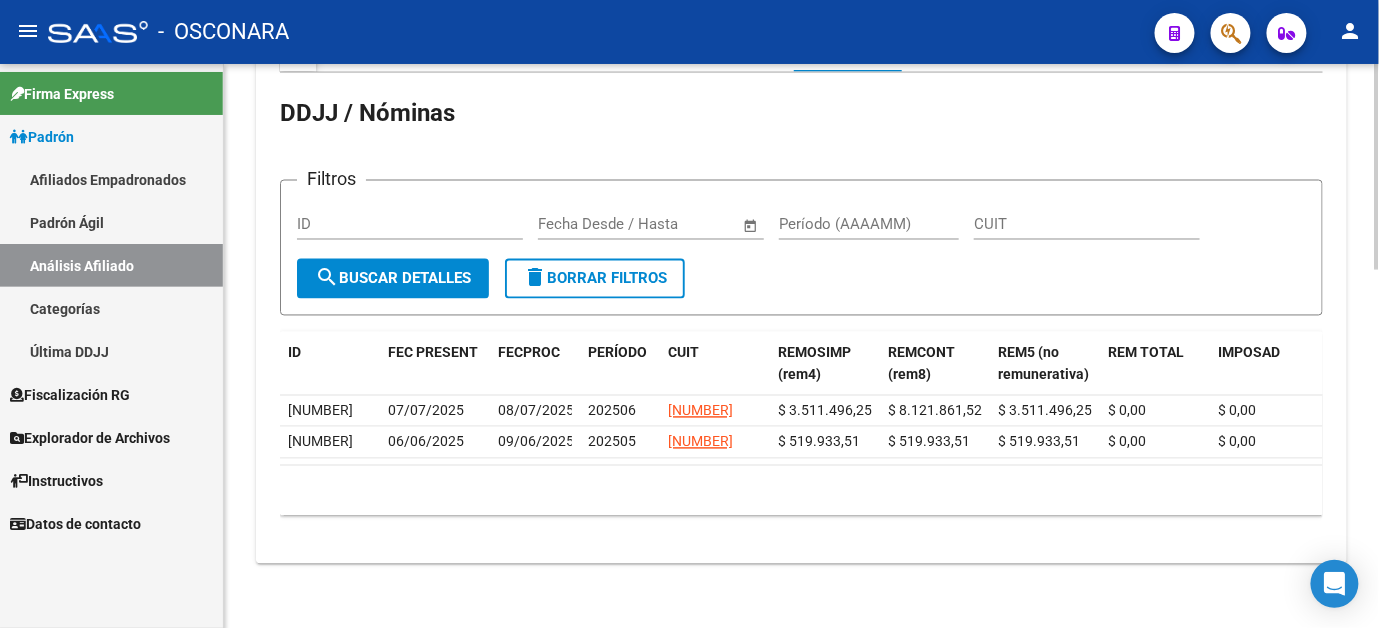 scroll, scrollTop: 985, scrollLeft: 0, axis: vertical 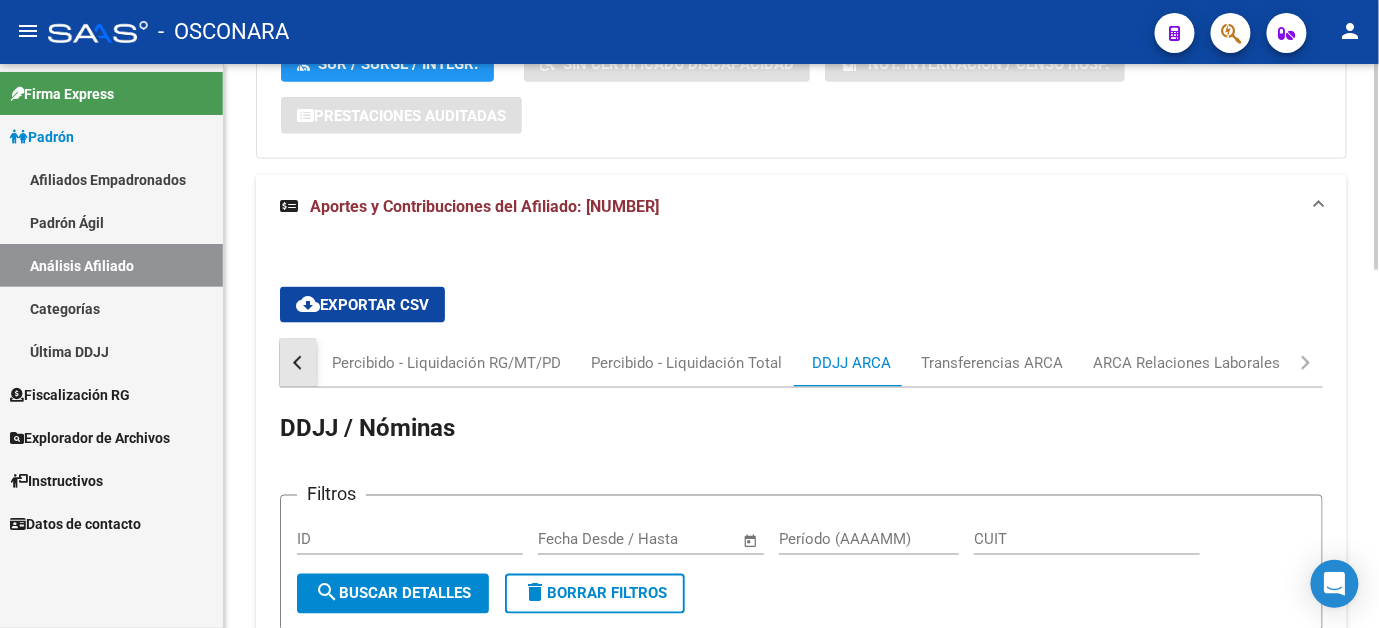 click at bounding box center [300, 363] 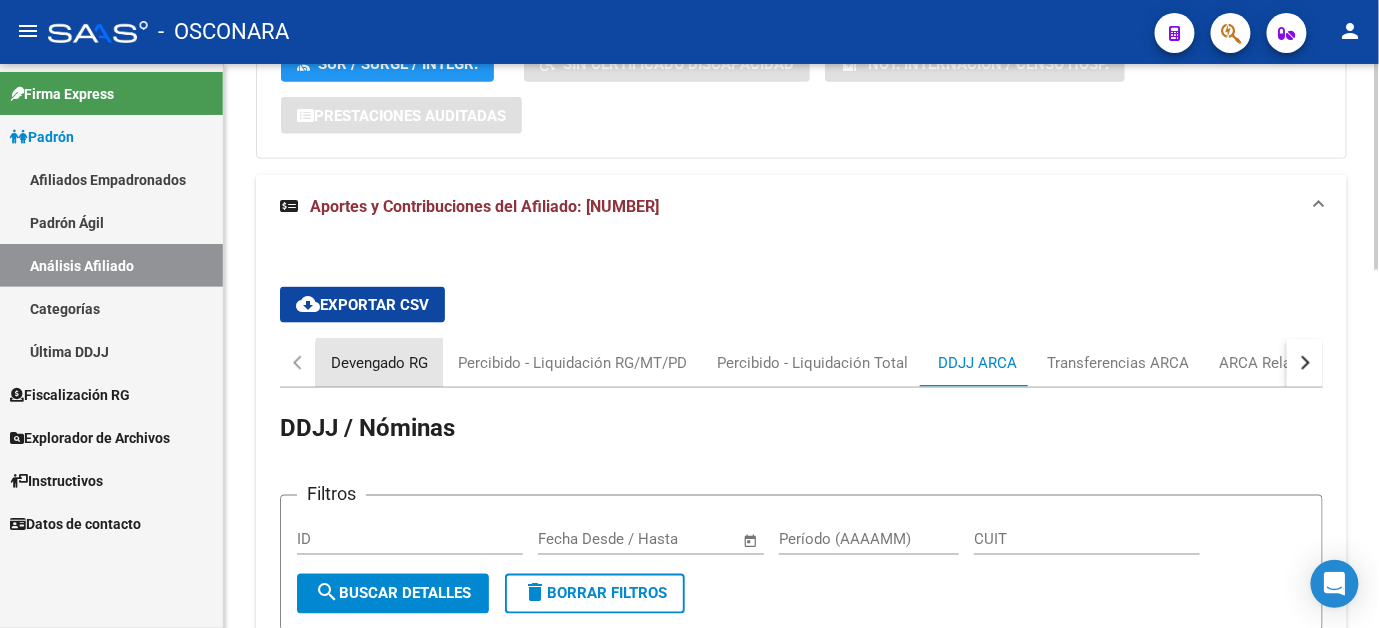 click on "Devengado RG" at bounding box center [379, 363] 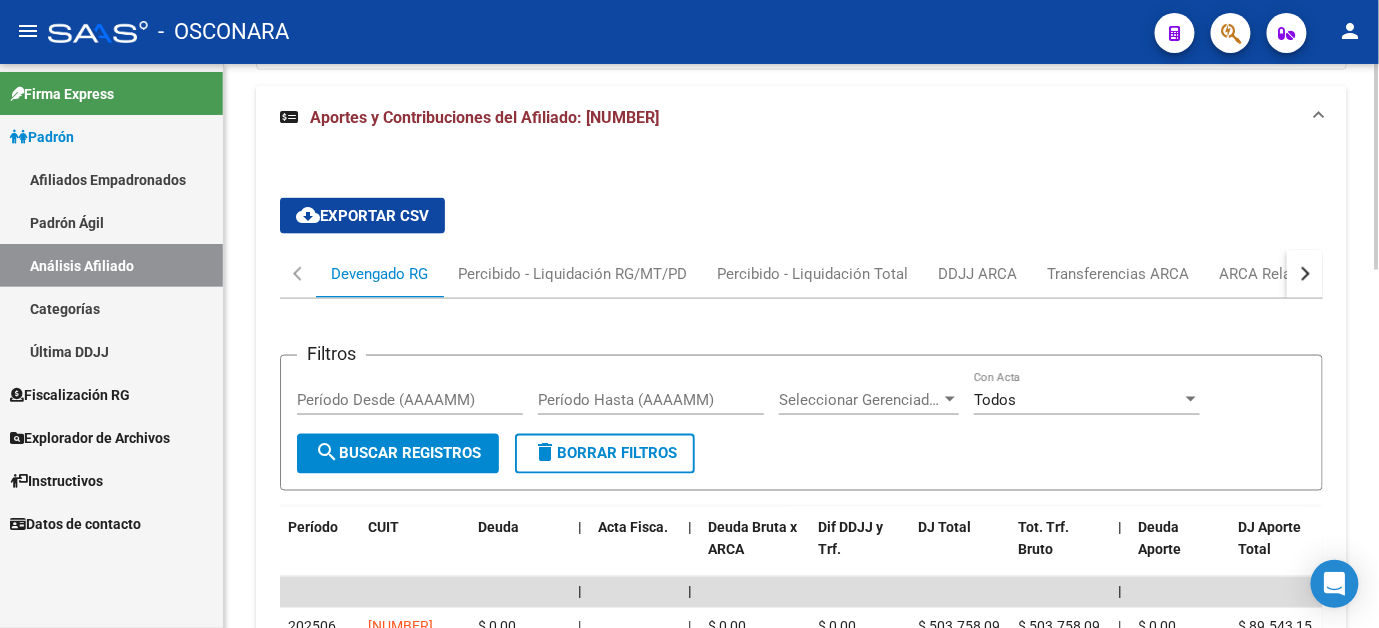 scroll, scrollTop: 874, scrollLeft: 0, axis: vertical 